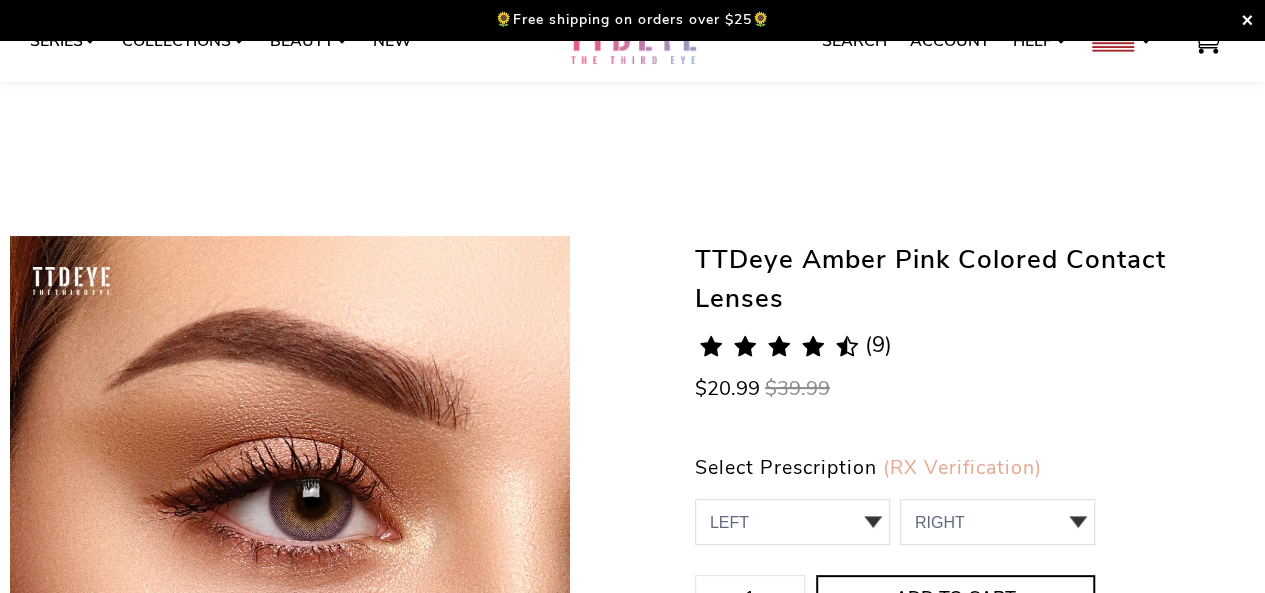 scroll, scrollTop: 153, scrollLeft: 0, axis: vertical 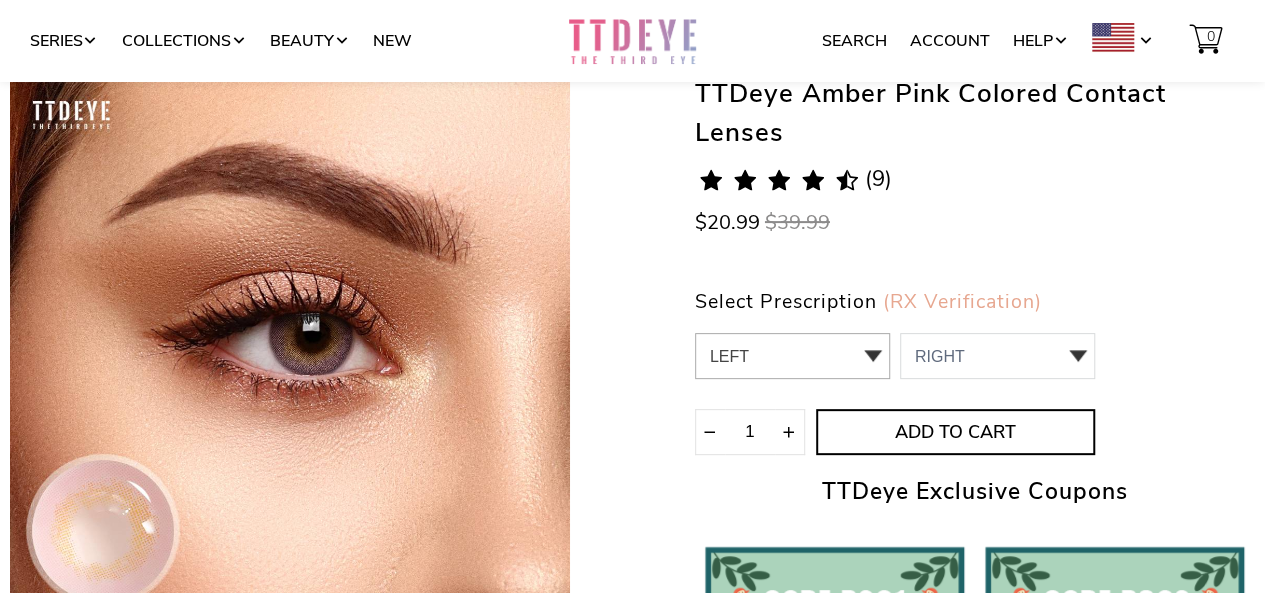 click on "LEFT
0.00 / Plano,-1.00,-1.25,-1.50,-1.75,-2.00,-2.25,-2.50,-2.75,-3.00,-3.25,-3.75,-4.25,-4.50,-4.75,-5.00,-6.00,-6.50,-7.00,-7.50,-8.00
0    0.00 / Plano
1    -1.00
2    -1.25
3    -1.50
4    -1.75
5    -2.00
6    -2.25
7    -2.50
8    -2.75
9    -3.00
10    -3.25
11    -3.75
12    -4.25
13    -4.50
14    -4.75
15    -5.00   -6.00   -6.50" 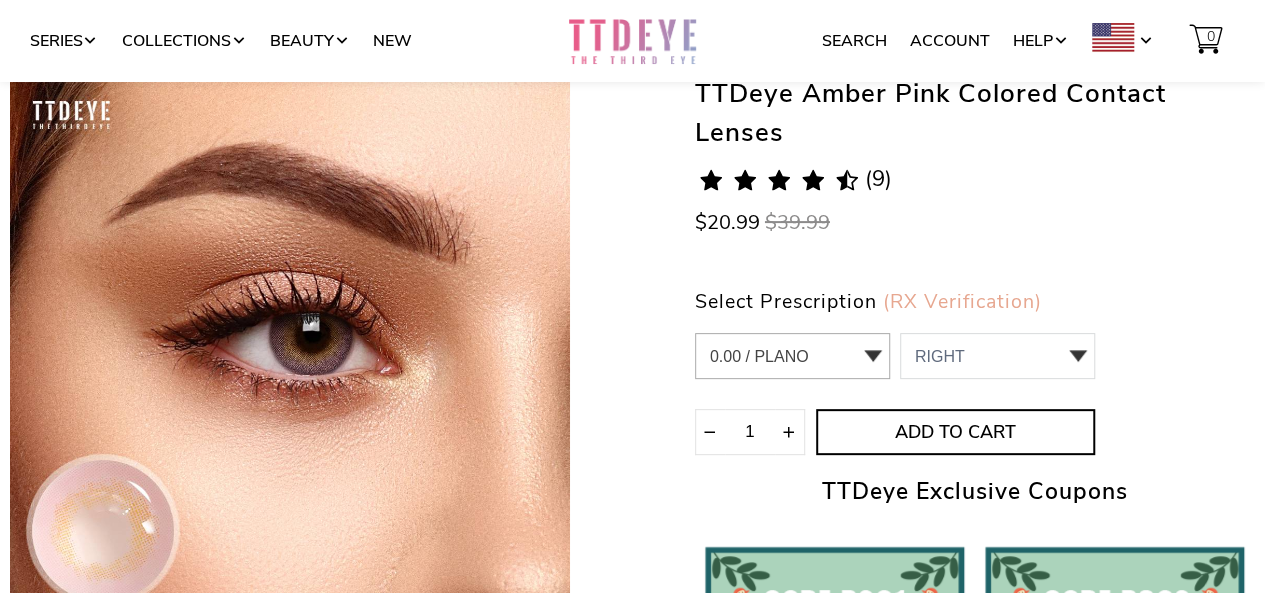 click on "LEFT
0.00 / Plano,-1.00,-1.25,-1.50,-1.75,-2.00,-2.25,-2.50,-2.75,-3.00,-3.25,-3.75,-4.25,-4.50,-4.75,-5.00,-6.00,-6.50,-7.00,-7.50,-8.00
0    0.00 / Plano
1    -1.00
2    -1.25
3    -1.50
4    -1.75
5    -2.00
6    -2.25
7    -2.50
8    -2.75
9    -3.00
10    -3.25
11    -3.75
12    -4.25
13    -4.50
14    -4.75
15    -5.00   -6.00   -6.50" 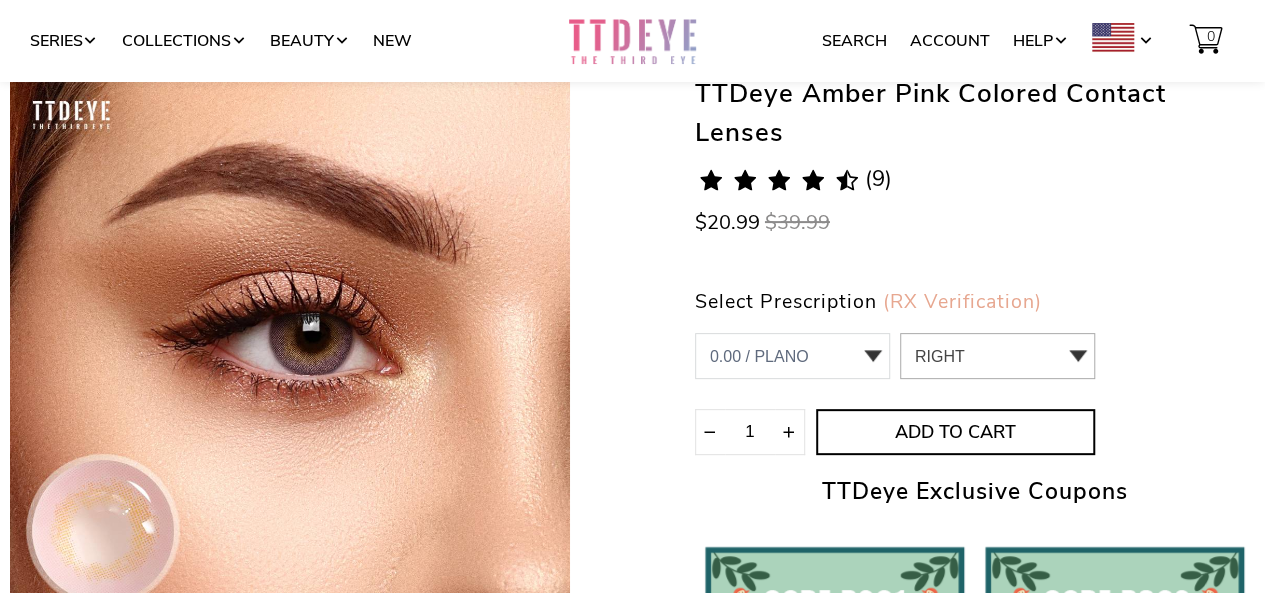 click on "RIGHT
0  0.00 / Plano
1  -1.00
2  -1.25
3  -1.50
4  -1.75
5  -2.00
6  -2.25
7  -2.50
8  -2.75
9  -3.00
10  -3.25
11  -3.75
12  -4.25
13  -4.50
14  -4.75
15  -5.00
16  -6.00
17  -6.50 -7.00 -7.50 -8.00" 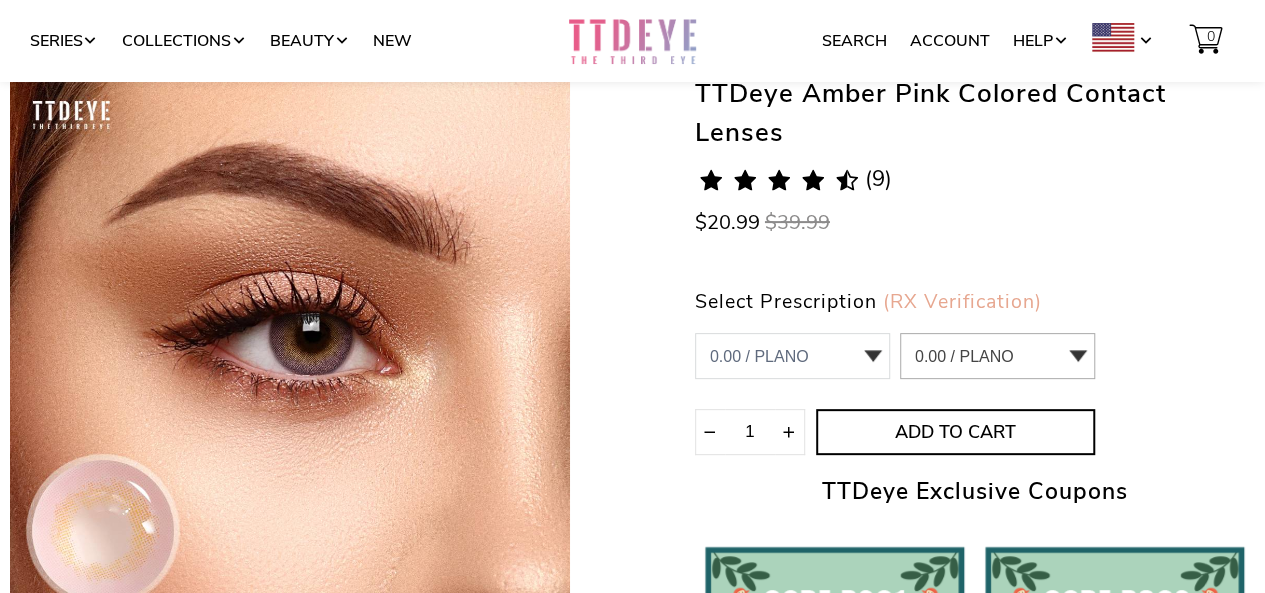 click on "RIGHT
0  0.00 / Plano
1  -1.00
2  -1.25
3  -1.50
4  -1.75
5  -2.00
6  -2.25
7  -2.50
8  -2.75
9  -3.00
10  -3.25
11  -3.75
12  -4.25
13  -4.50
14  -4.75
15  -5.00
16  -6.00
17  -6.50 -7.00 -7.50 -8.00" 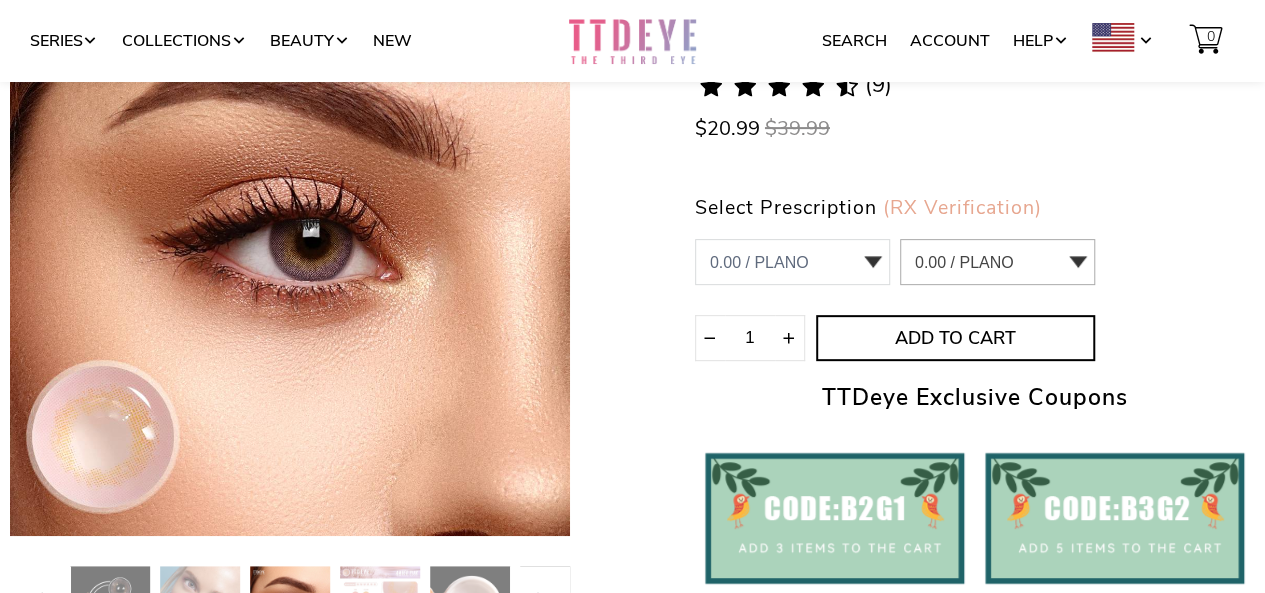 scroll, scrollTop: 313, scrollLeft: 0, axis: vertical 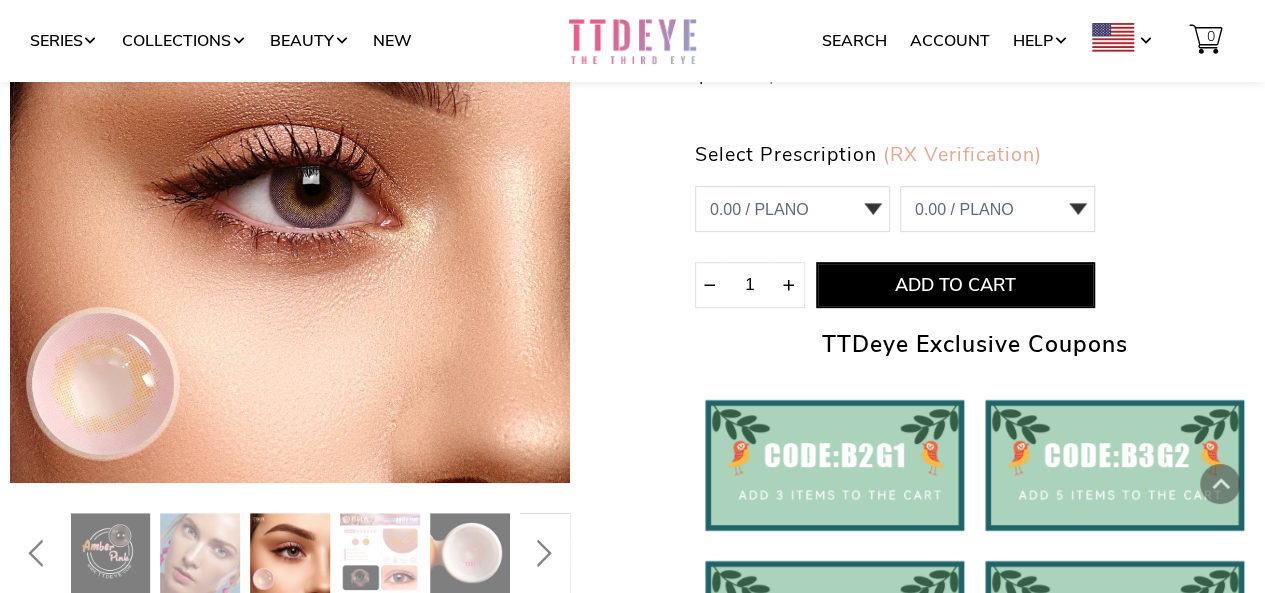 click on "Add to Cart" 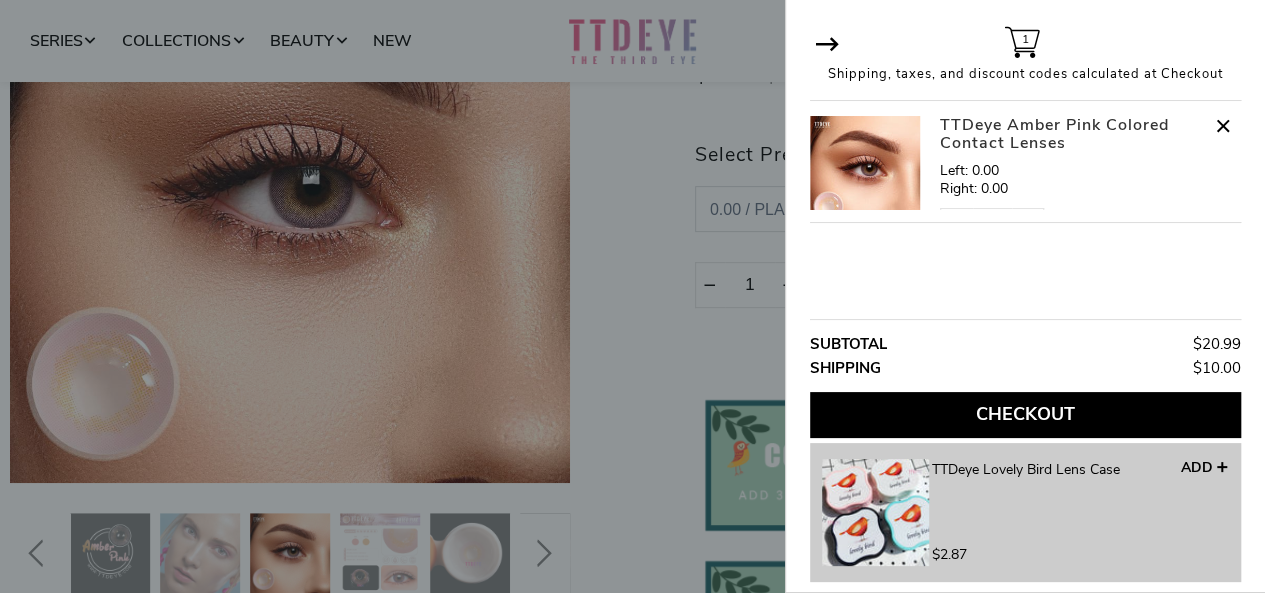 click at bounding box center [632, 296] 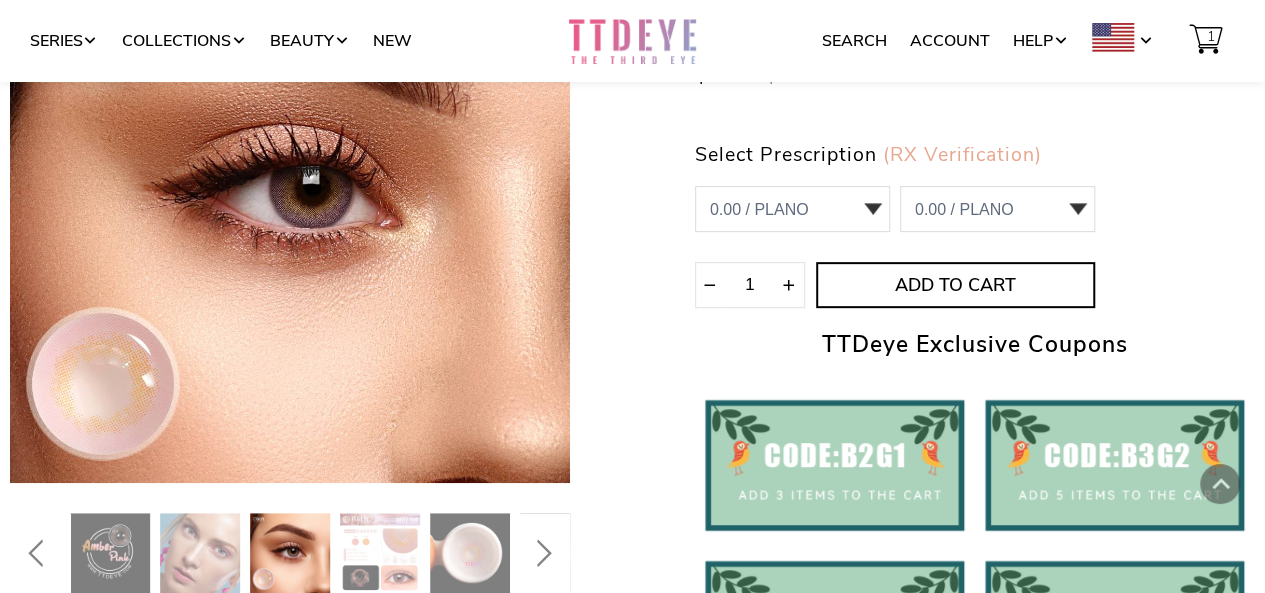 click at bounding box center (200, 553) 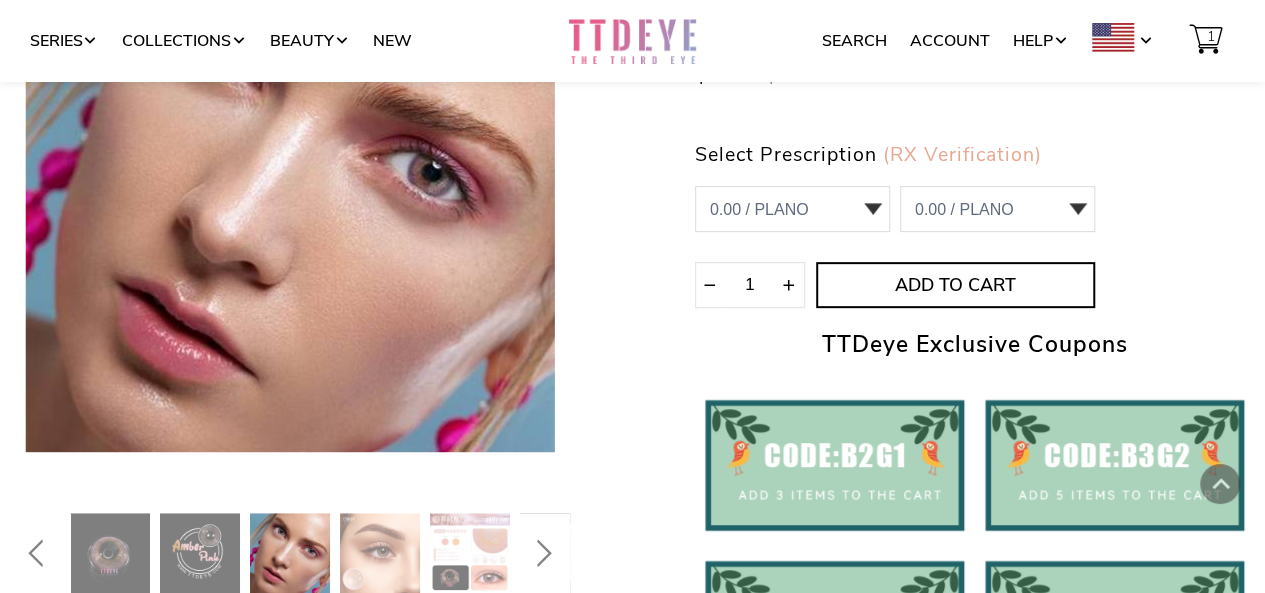 click at bounding box center [541, 553] 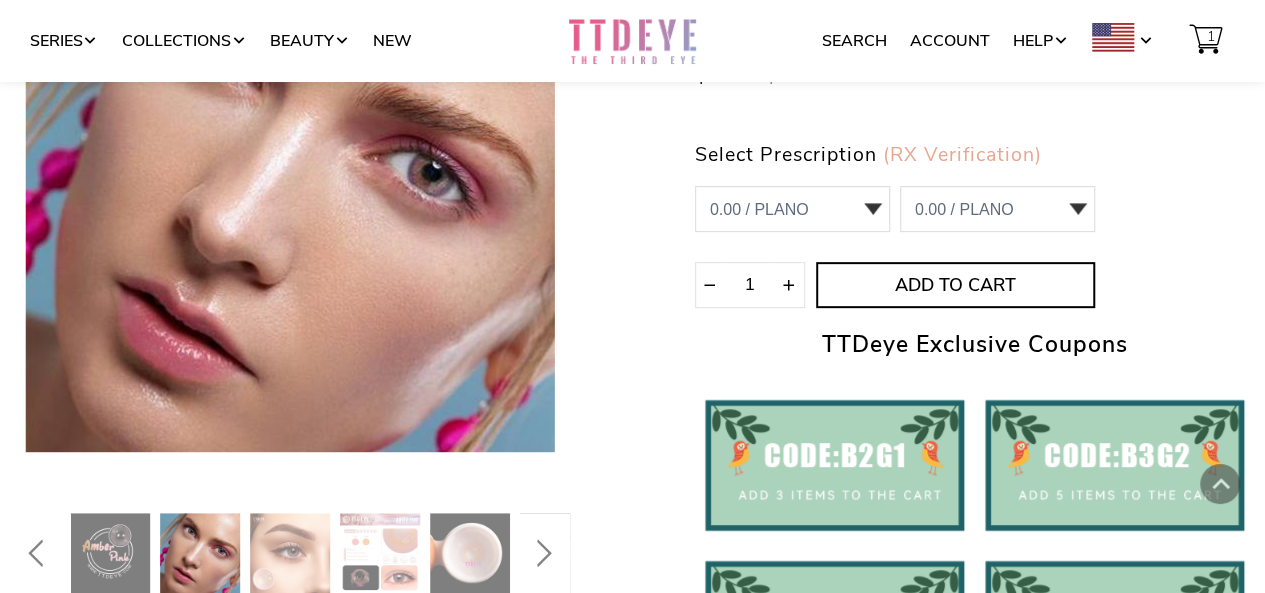 click at bounding box center [541, 553] 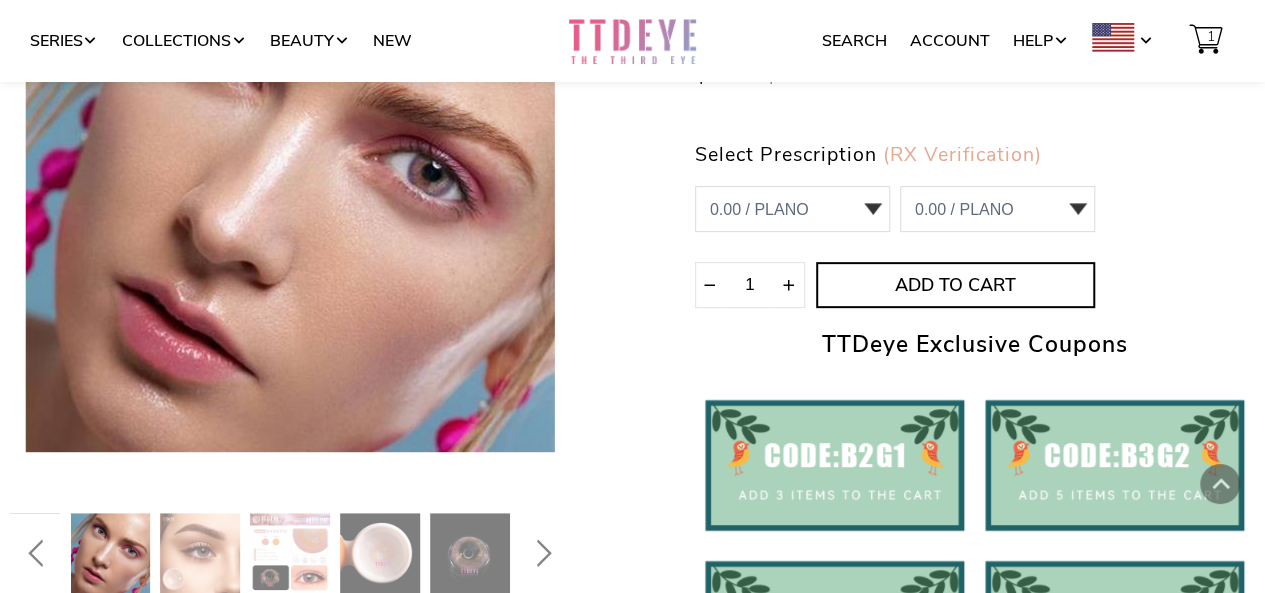 click at bounding box center (380, 553) 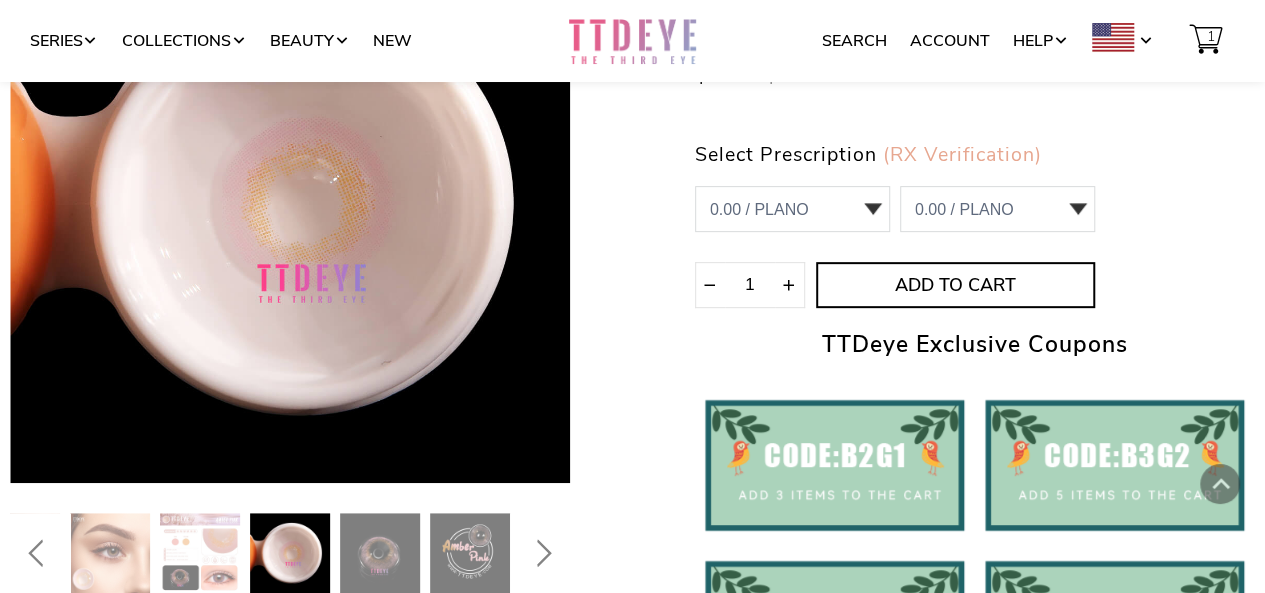 click at bounding box center [380, 553] 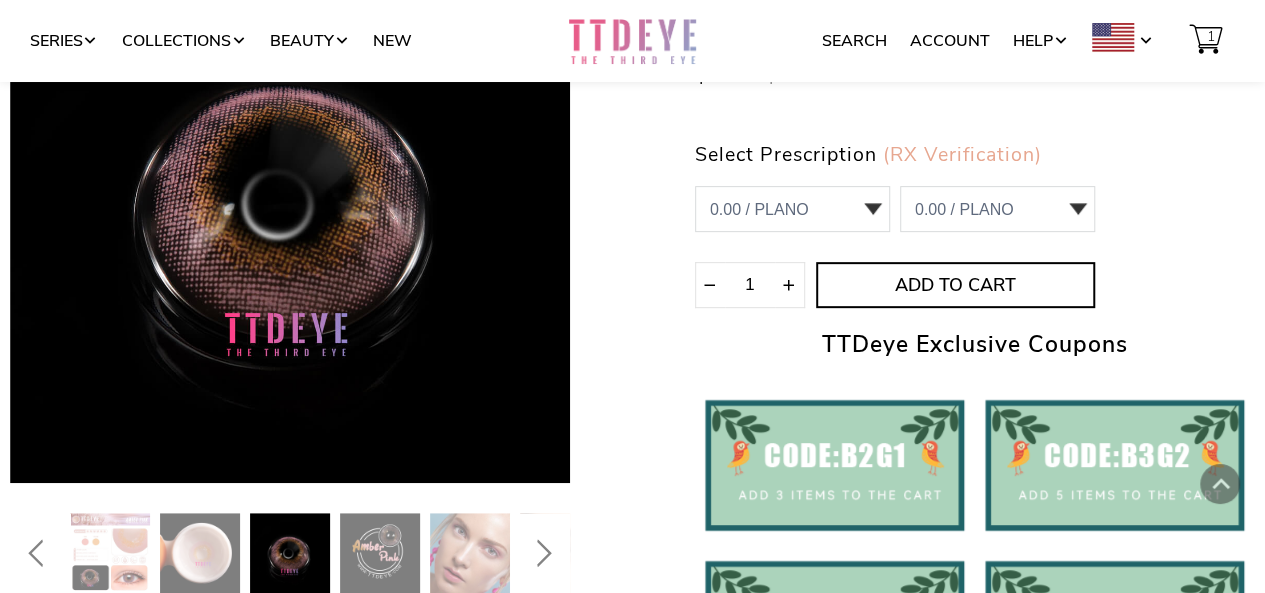 click at bounding box center (470, 553) 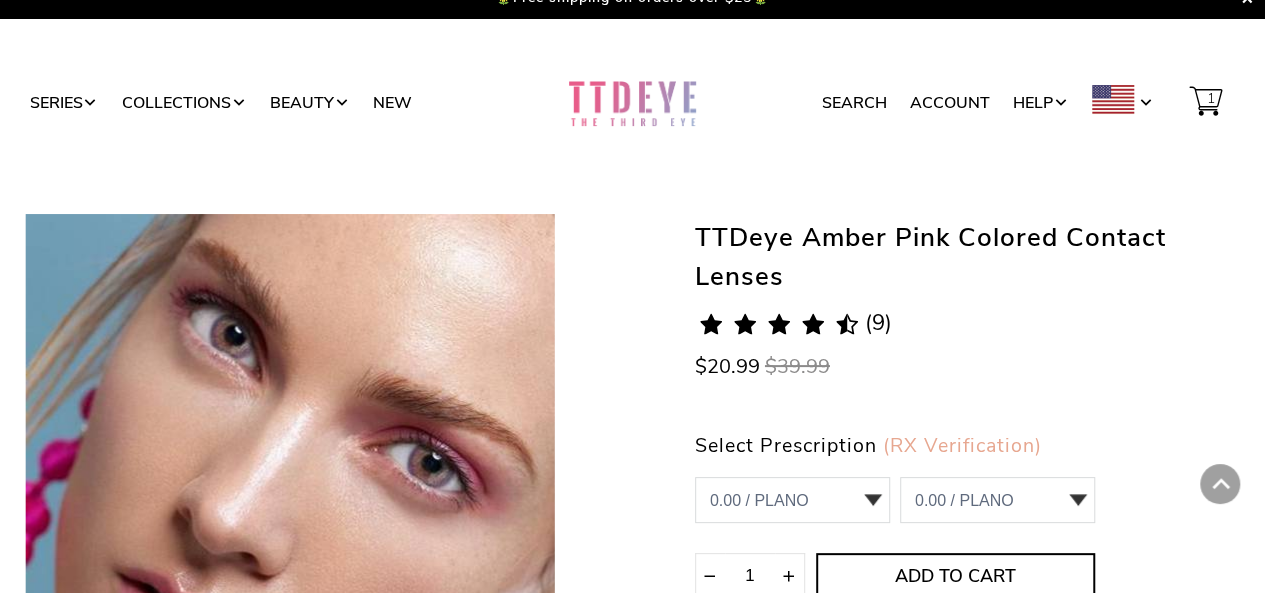 scroll, scrollTop: 0, scrollLeft: 0, axis: both 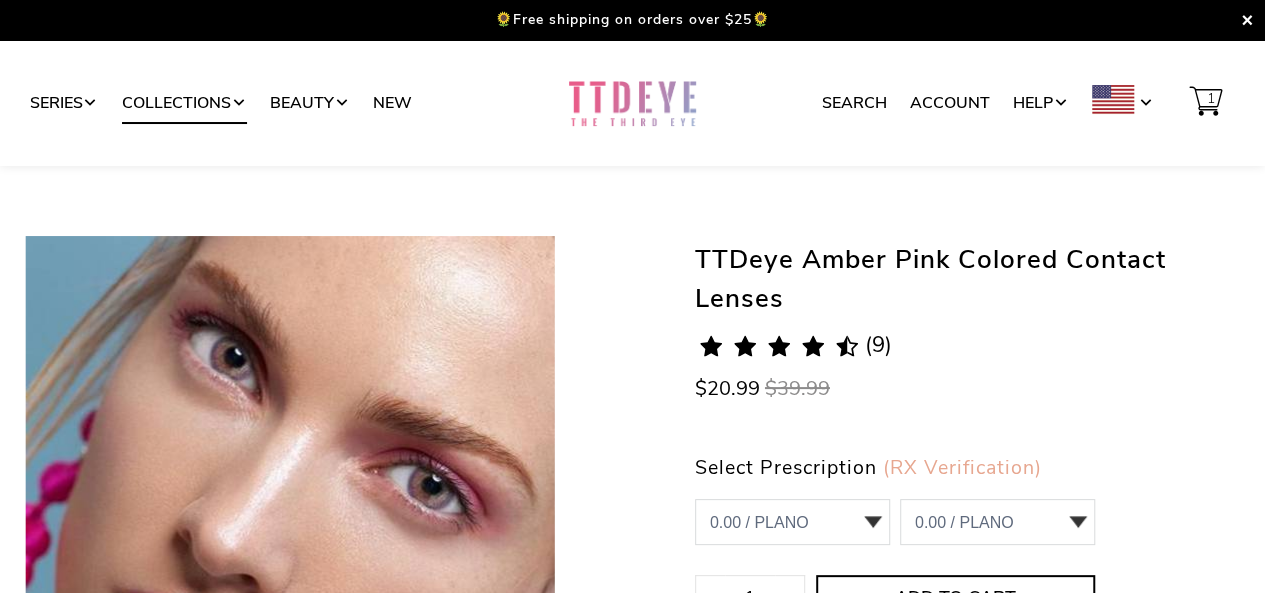 click on "Collections" at bounding box center (184, 103) 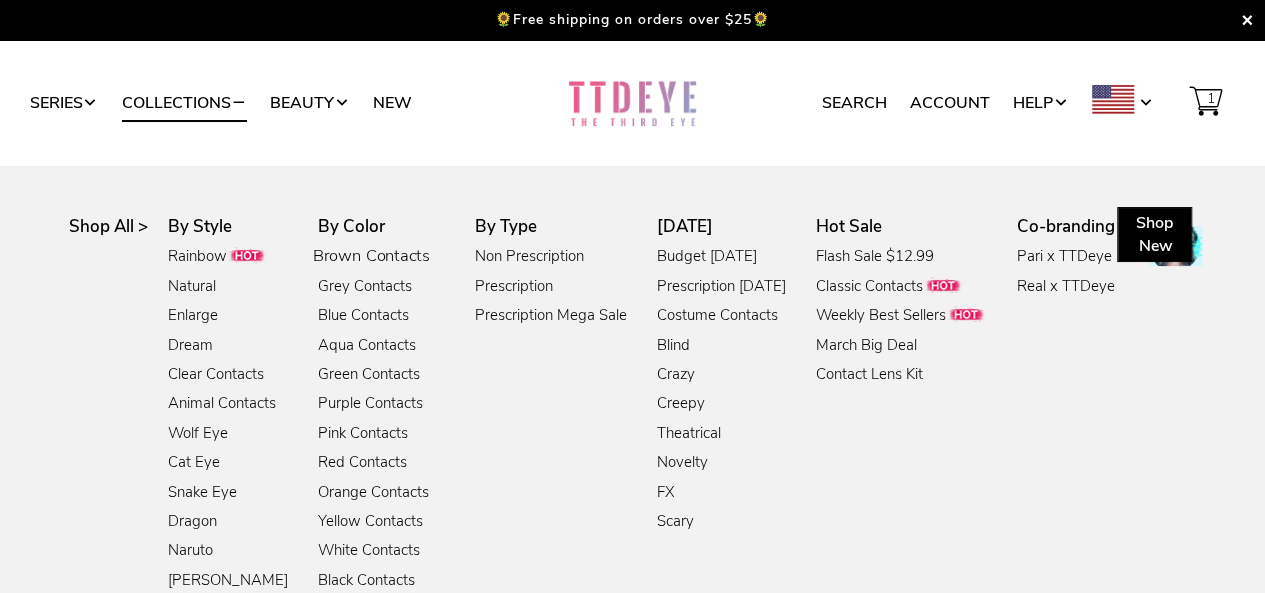 click on "Brown Contacts" at bounding box center [371, 257] 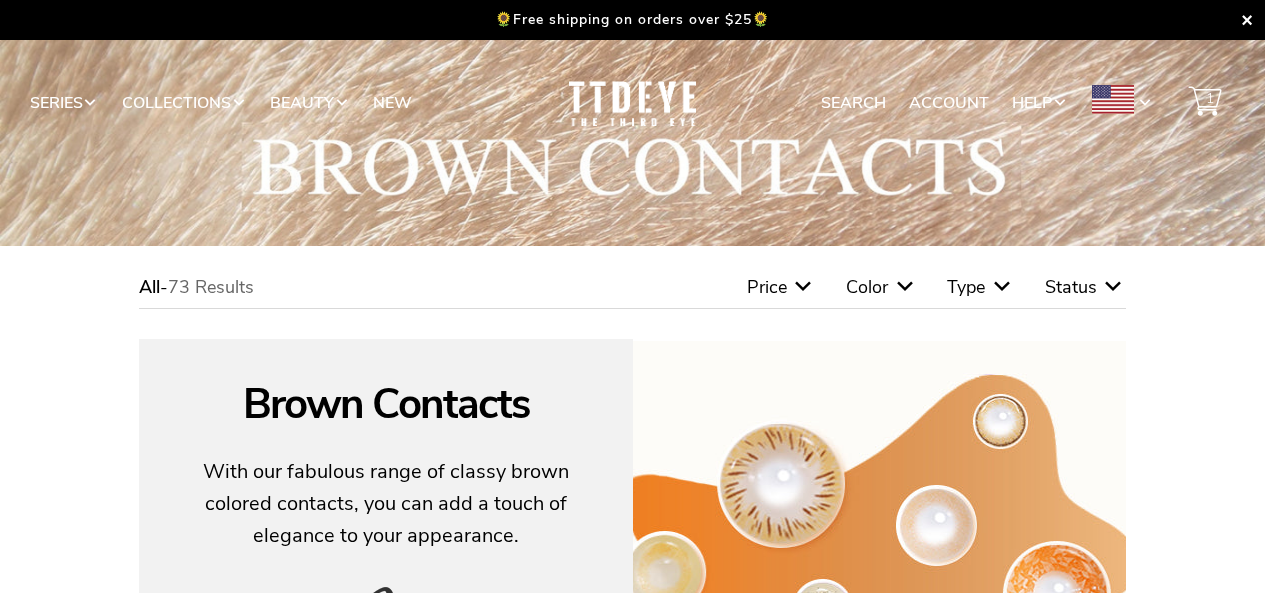 scroll, scrollTop: 0, scrollLeft: 0, axis: both 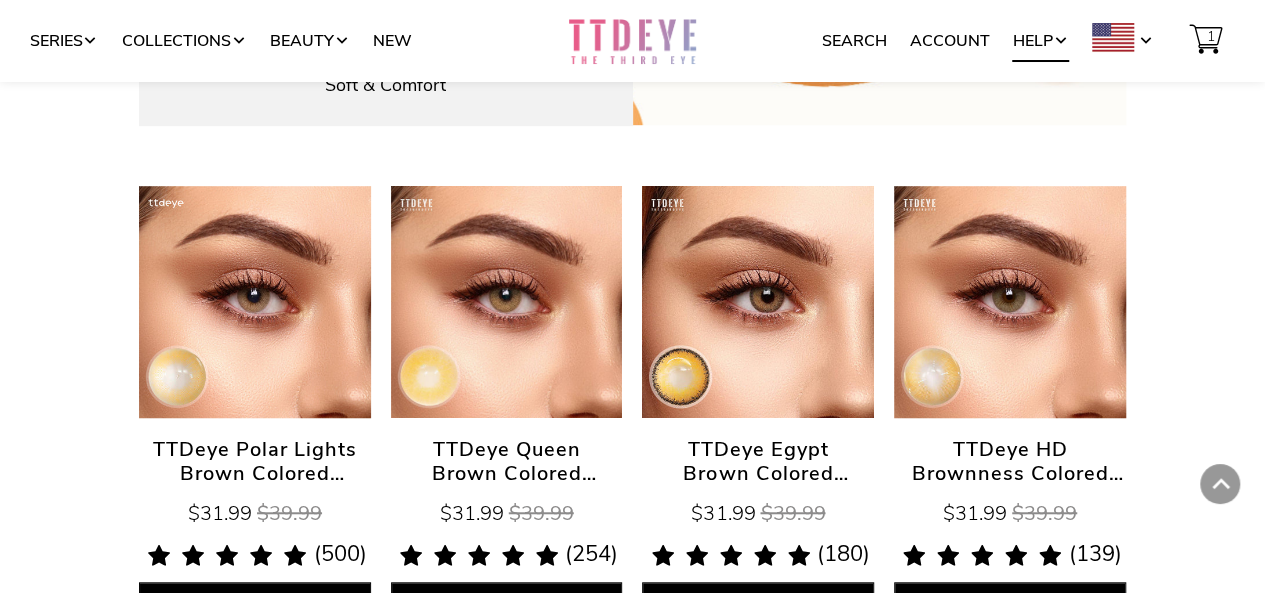 click at bounding box center [1060, 41] 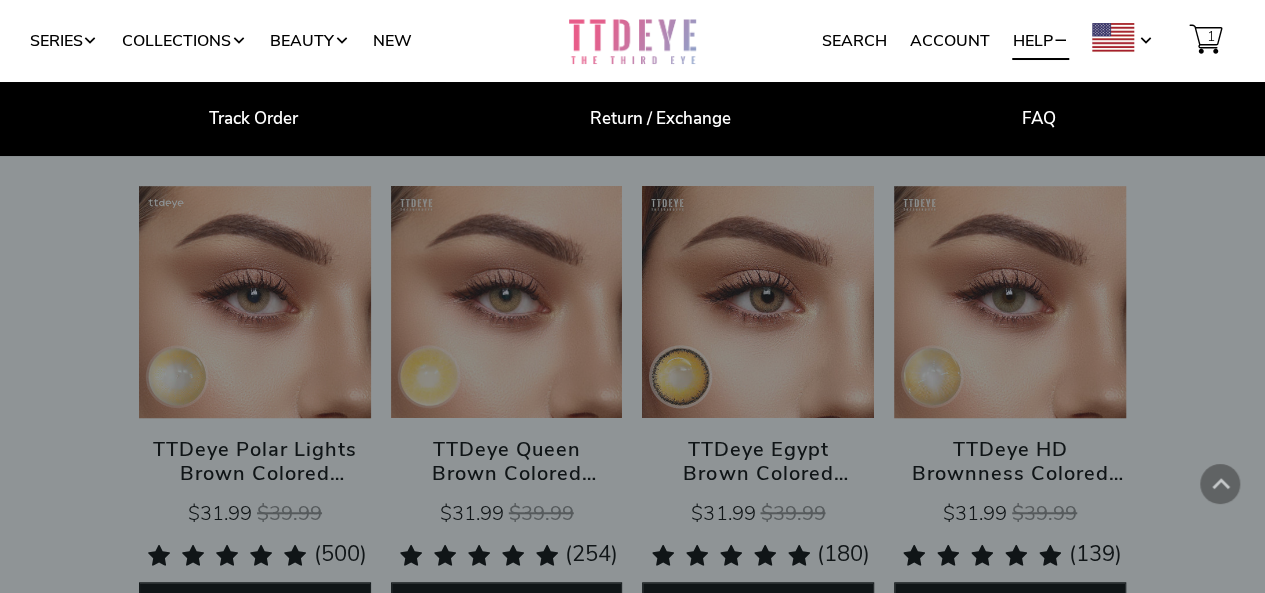 click at bounding box center (632, 296) 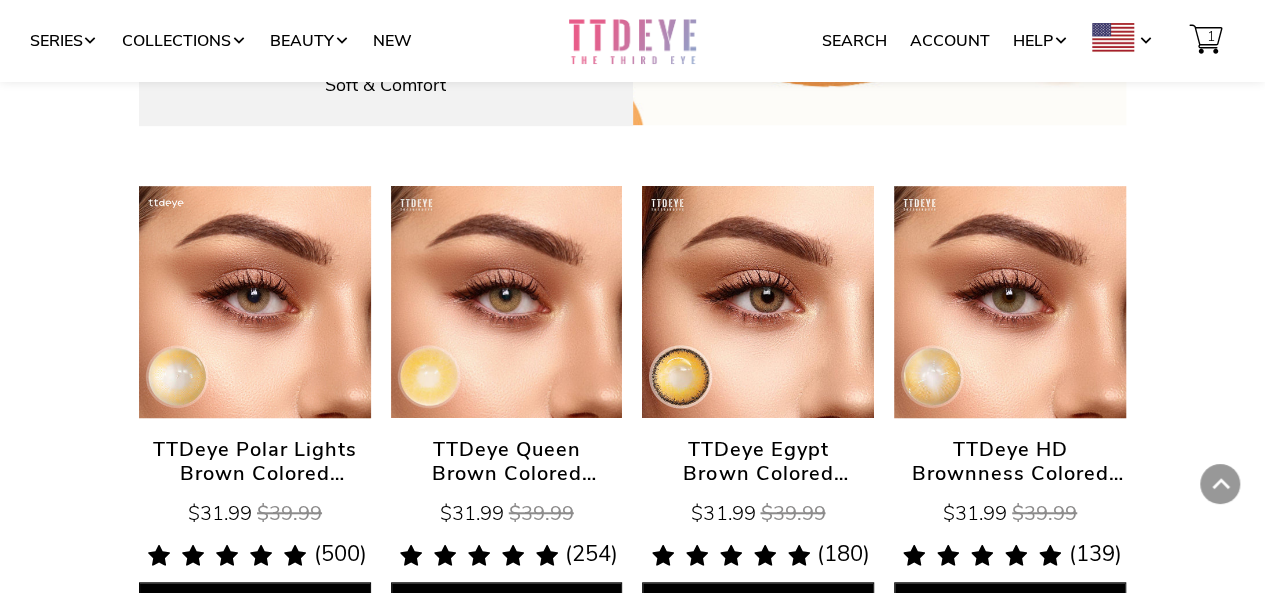 click on "TTDeye Egypt Brown Colored Contact Lenses" at bounding box center (758, 302) 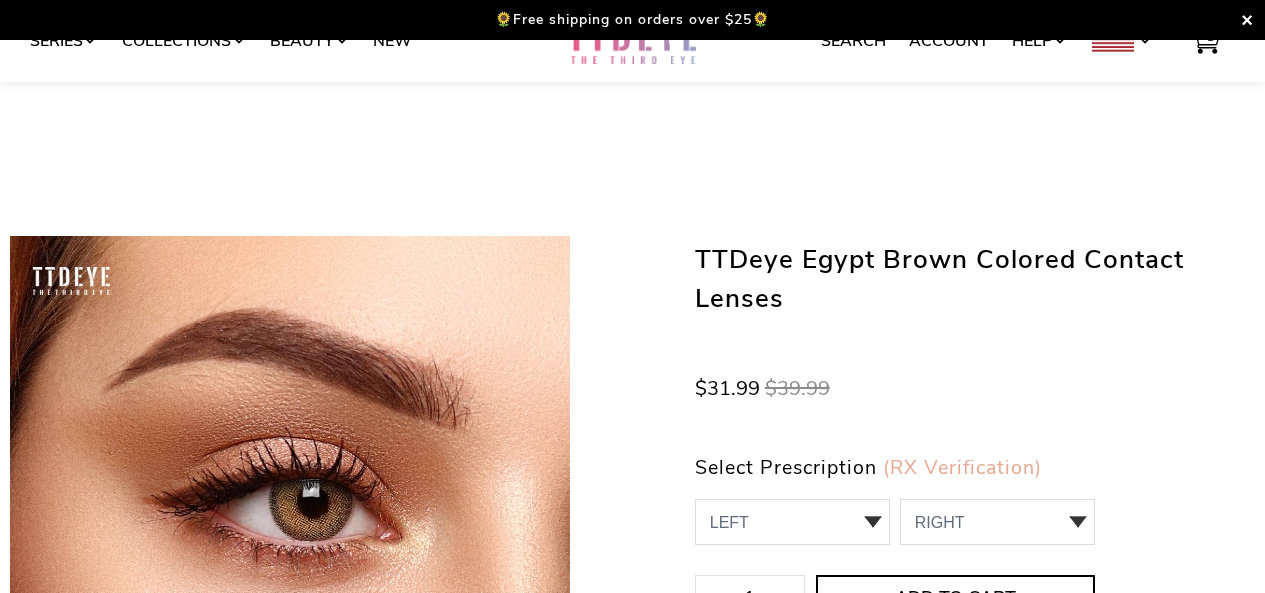 scroll, scrollTop: 3500, scrollLeft: 0, axis: vertical 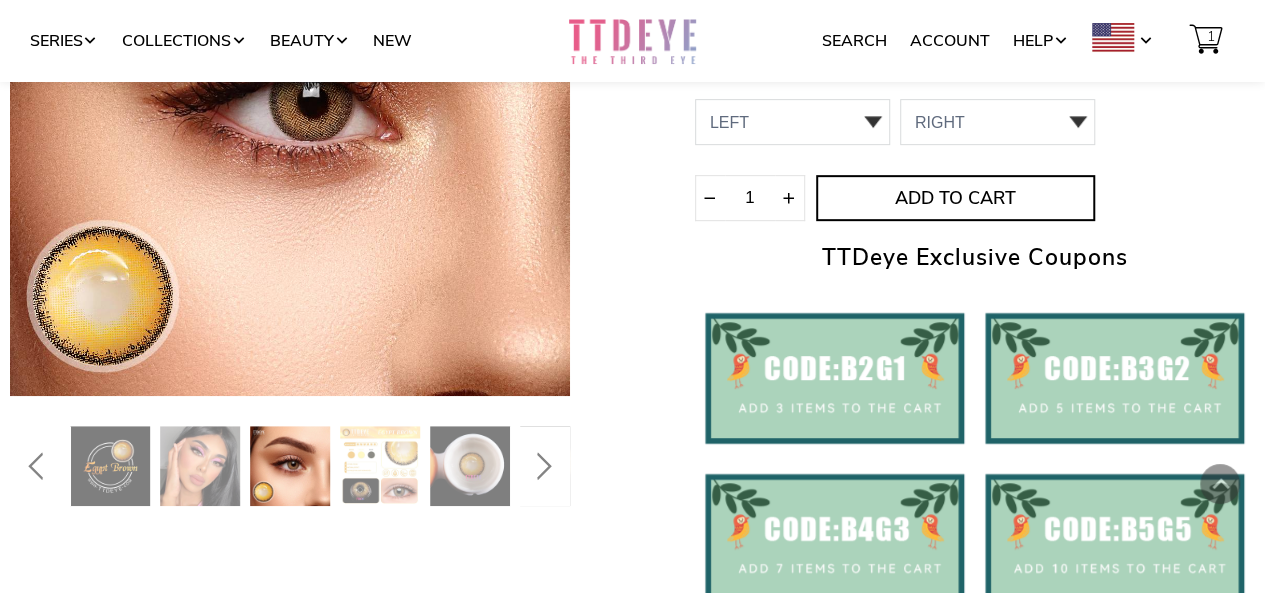 click at bounding box center [200, 466] 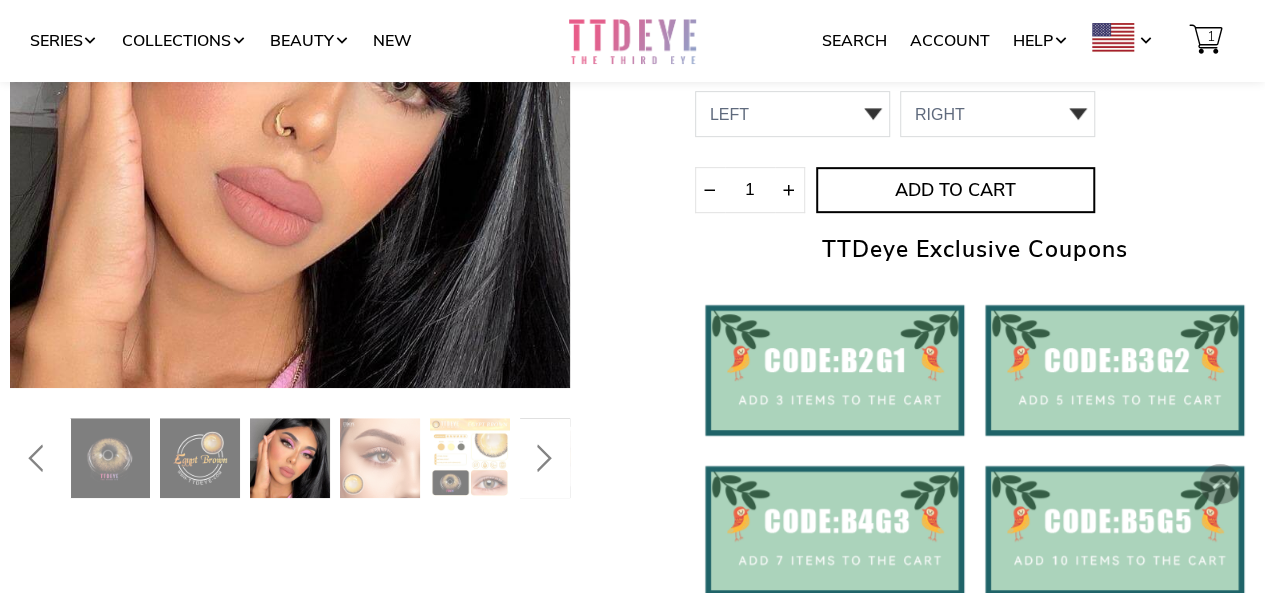 scroll, scrollTop: 414, scrollLeft: 0, axis: vertical 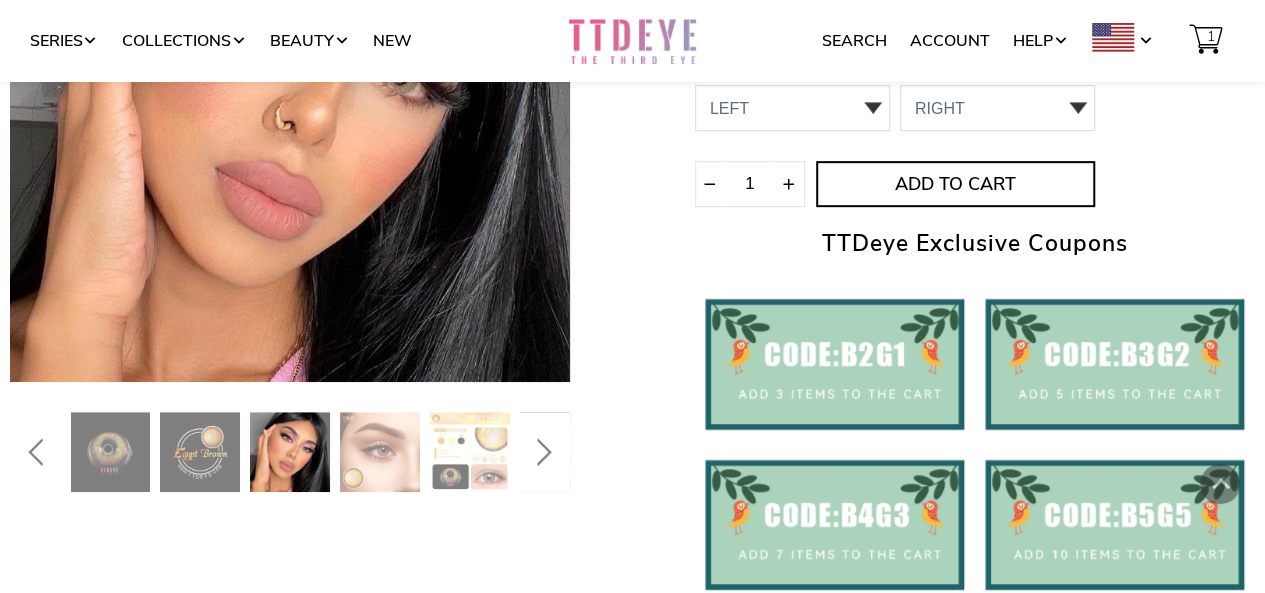 click at bounding box center [380, 452] 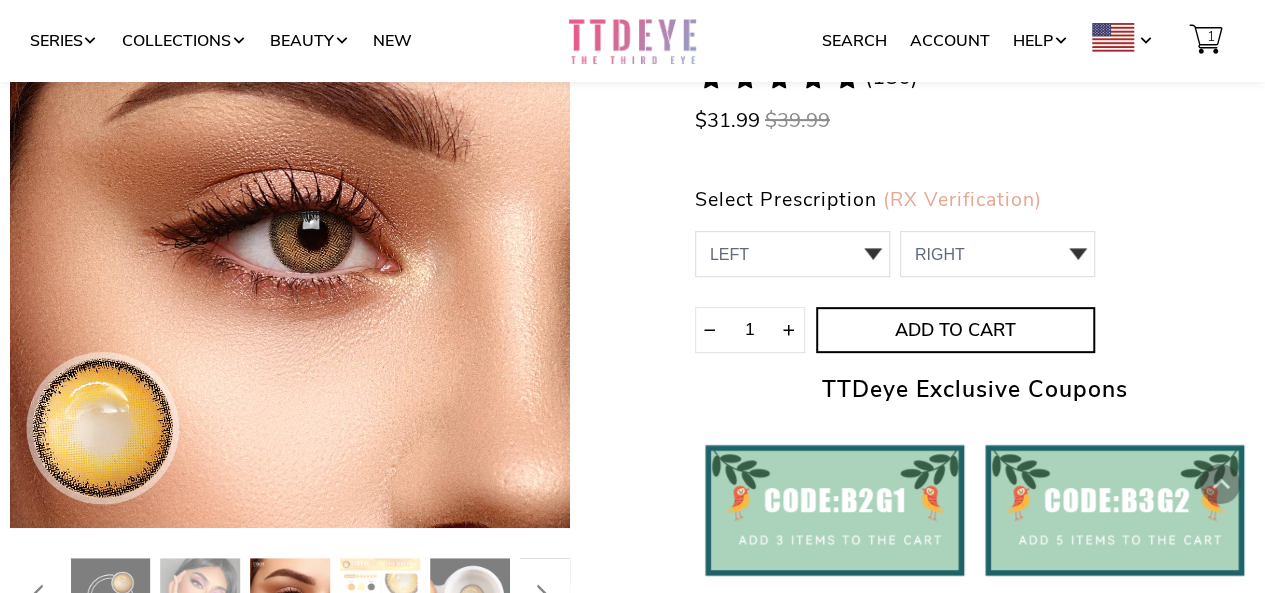 scroll, scrollTop: 267, scrollLeft: 0, axis: vertical 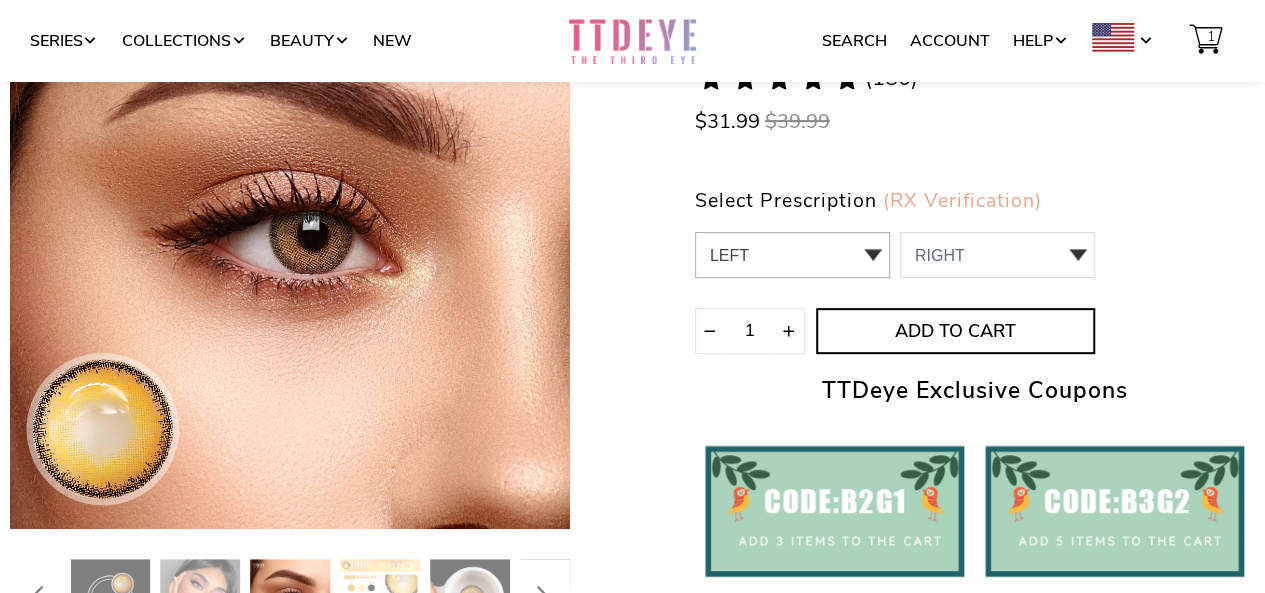 click on "LEFT
0.00 / Plano,-1.00,-1.25,-1.50,-1.75,-2.00,-2.25,-2.50,-2.75,-3.00,-3.25,-3.50,-3.75,-4.00,-4.25,-4.50,-4.75,-5.00,-5.50,-6.00,-6.50,-7.00,-7.50,-8.00
0    0.00 / Plano
1    -1.00
2    -1.25
3    -1.50
4    -1.75
5    -2.00
6    -2.25
7    -2.50
8    -2.75
9    -3.00
10    -3.25
11    -3.50
12    -3.75
13    -4.00
14    -4.25
15    -4.50" 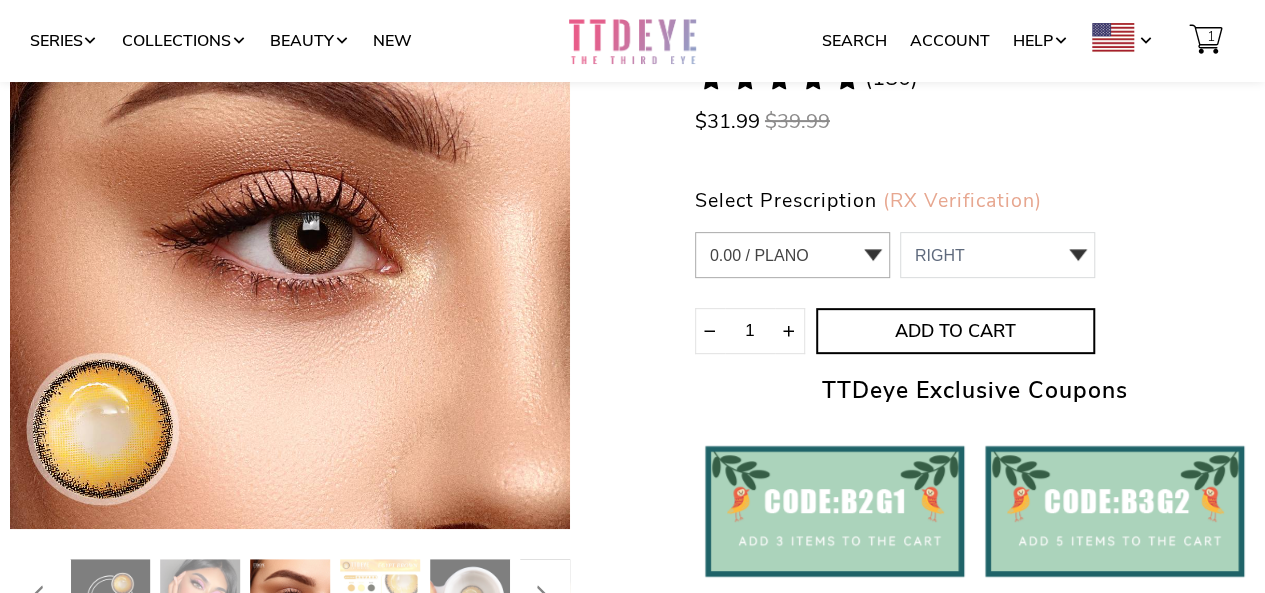 click on "LEFT
0.00 / Plano,-1.00,-1.25,-1.50,-1.75,-2.00,-2.25,-2.50,-2.75,-3.00,-3.25,-3.50,-3.75,-4.00,-4.25,-4.50,-4.75,-5.00,-5.50,-6.00,-6.50,-7.00,-7.50,-8.00
0    0.00 / Plano
1    -1.00
2    -1.25
3    -1.50
4    -1.75
5    -2.00
6    -2.25
7    -2.50
8    -2.75
9    -3.00
10    -3.25
11    -3.50
12    -3.75
13    -4.00
14    -4.25
15    -4.50" 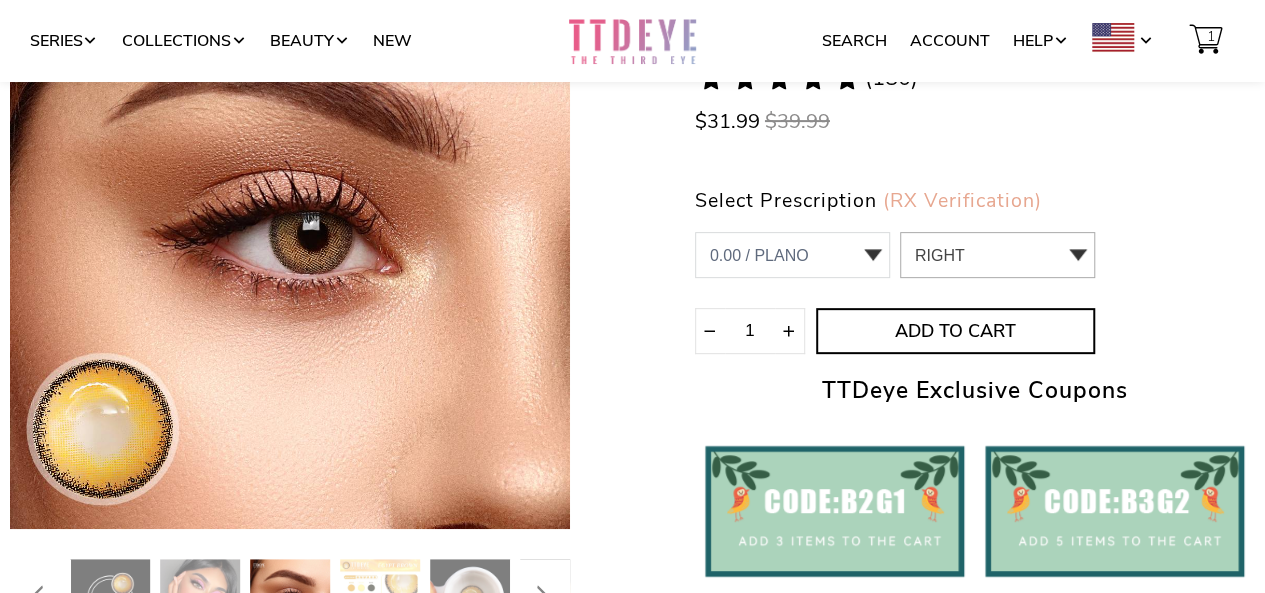 click on "RIGHT
0  0.00 / Plano
1  -1.00
2  -1.25
3  -1.50
4  -1.75
5  -2.00
6  -2.25
7  -2.50
8  -2.75
9  -3.00
10  -3.25
11  -3.50
12  -3.75
13  -4.00
14  -4.25
15  -4.50
16  -4.75
17  -5.00 -5.50 -6.00 -6.50 -7.00 -7.50 -8.00" 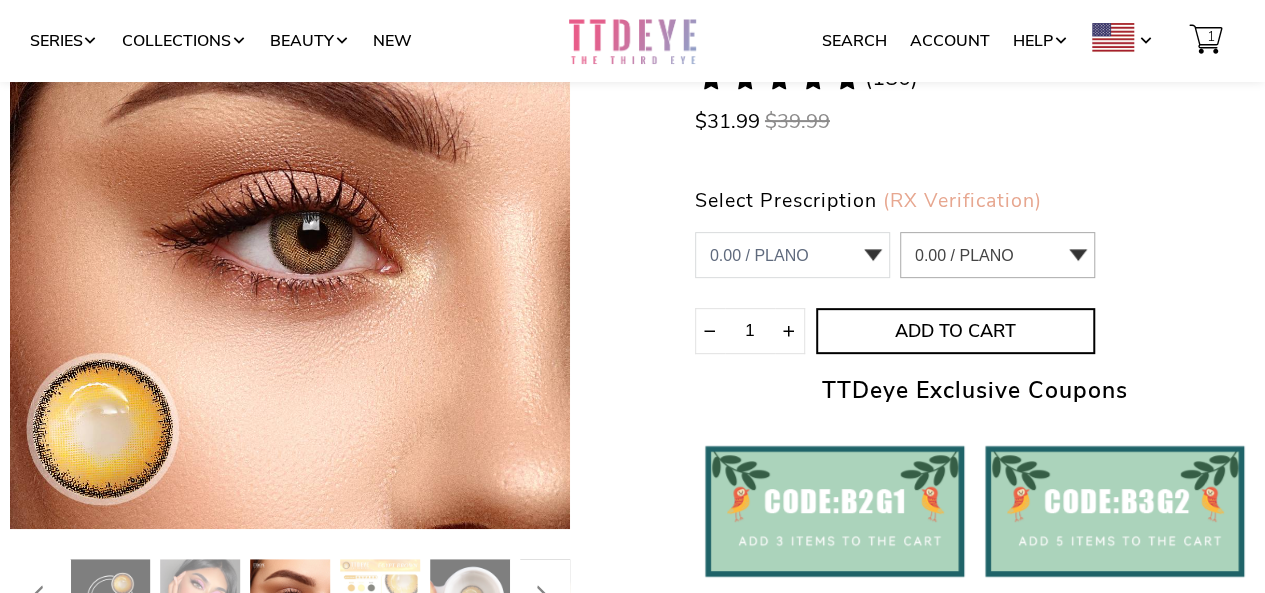 click on "RIGHT
0  0.00 / Plano
1  -1.00
2  -1.25
3  -1.50
4  -1.75
5  -2.00
6  -2.25
7  -2.50
8  -2.75
9  -3.00
10  -3.25
11  -3.50
12  -3.75
13  -4.00
14  -4.25
15  -4.50
16  -4.75
17  -5.00 -5.50 -6.00 -6.50 -7.00 -7.50 -8.00" 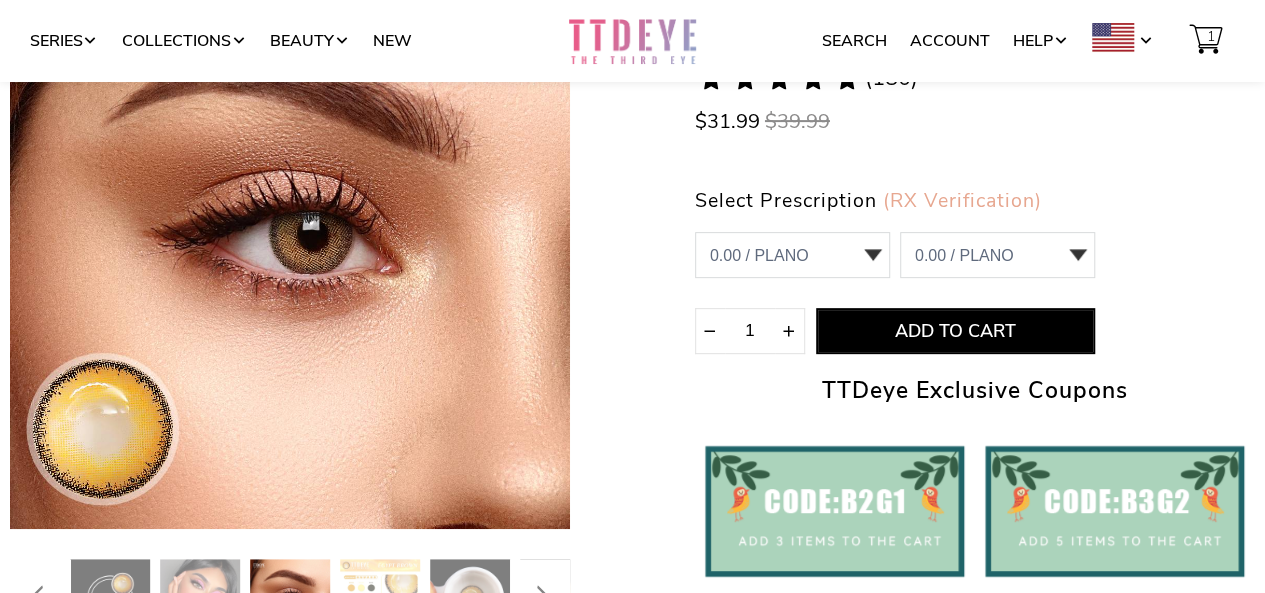 click on "Add to Cart" 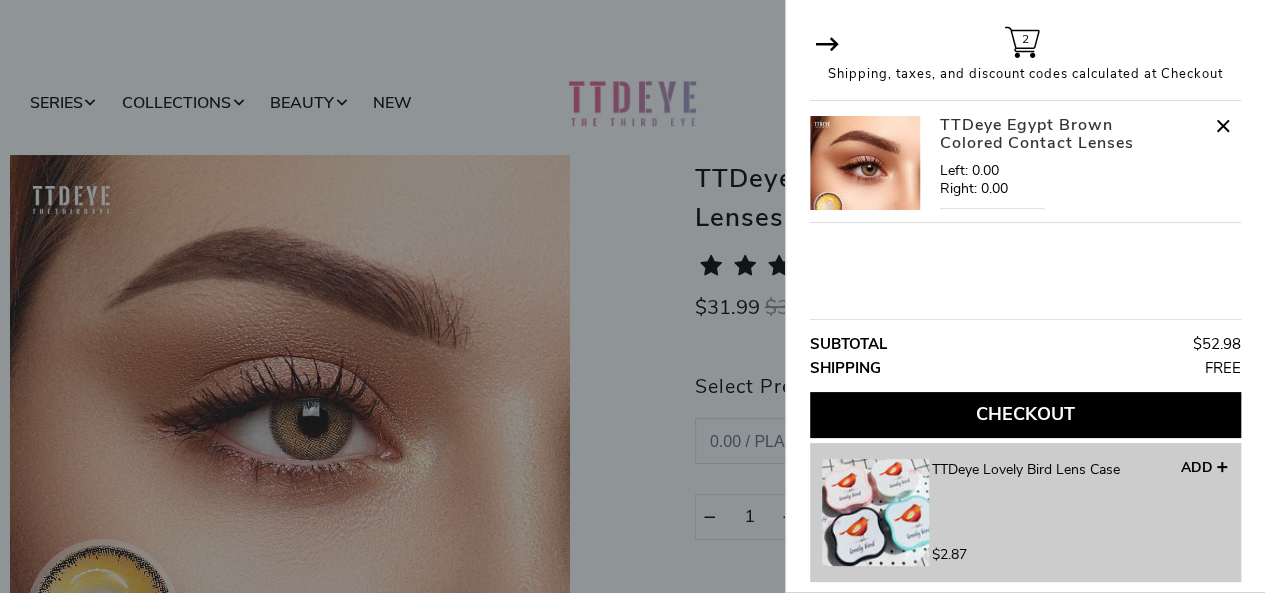 scroll, scrollTop: 0, scrollLeft: 0, axis: both 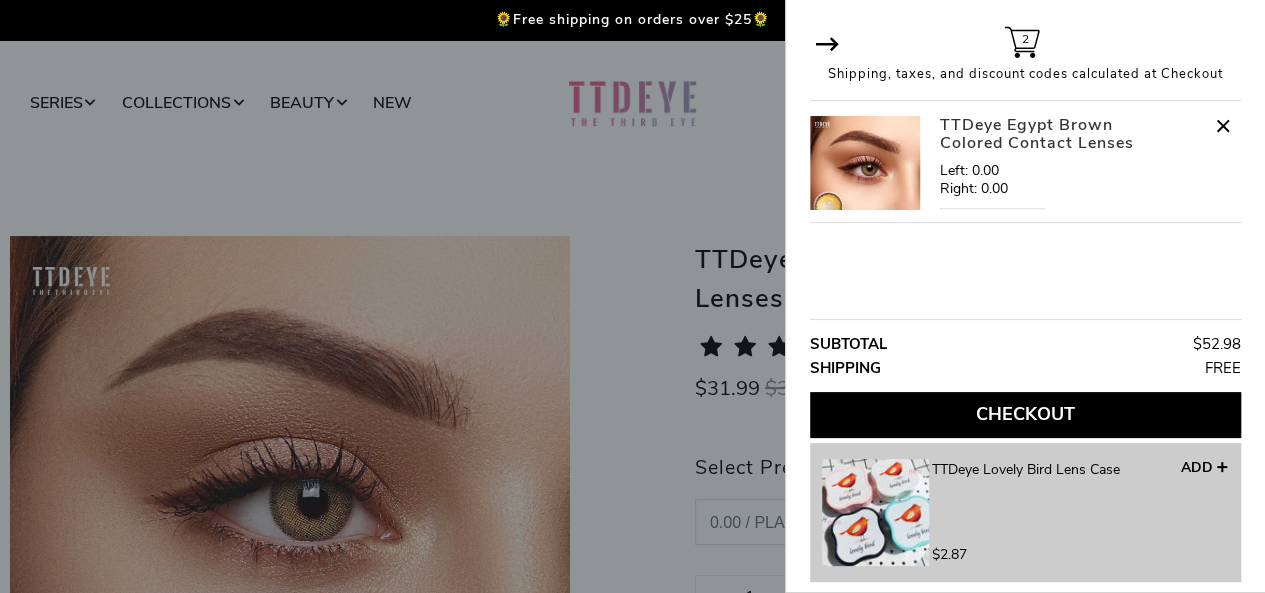 click at bounding box center [632, 296] 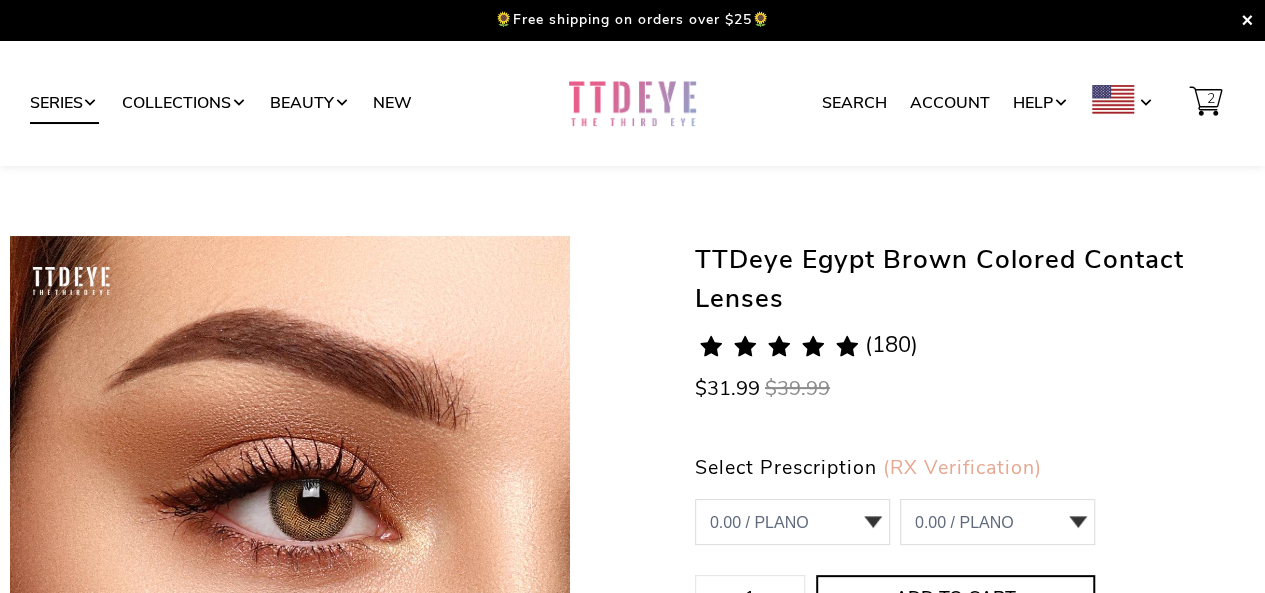 click on "Series" at bounding box center [64, 103] 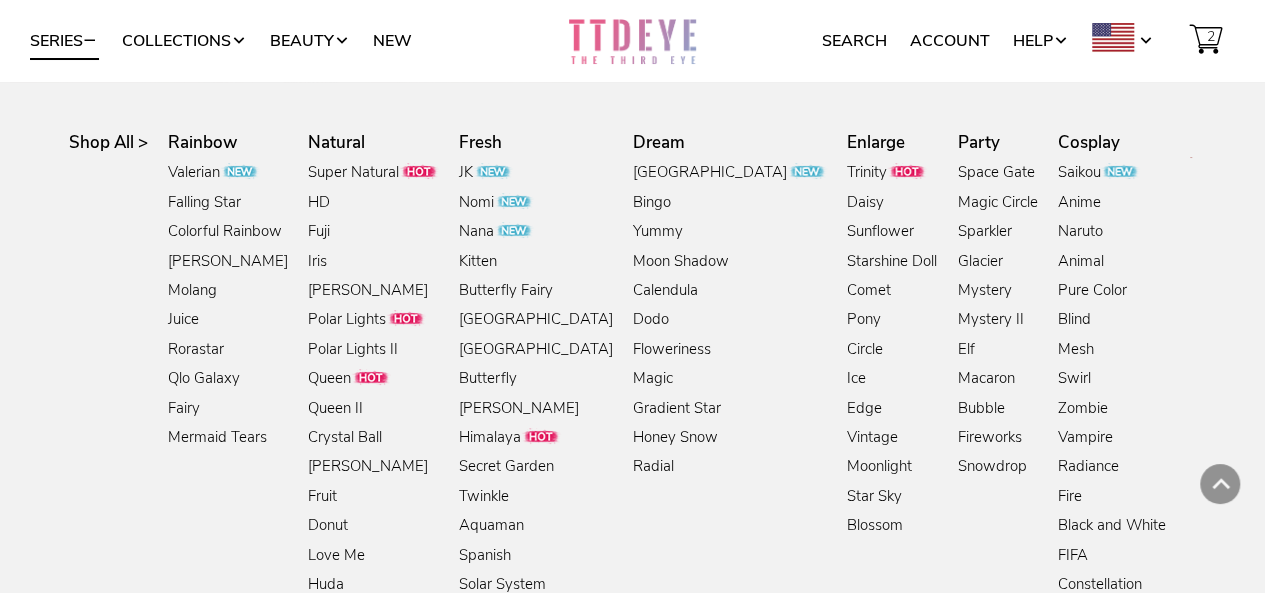 scroll, scrollTop: 693, scrollLeft: 0, axis: vertical 